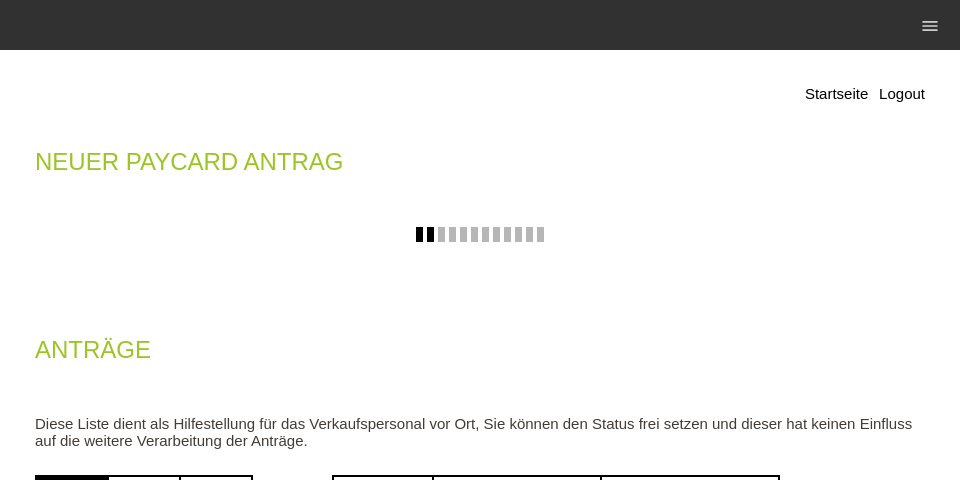 scroll, scrollTop: 160, scrollLeft: 0, axis: vertical 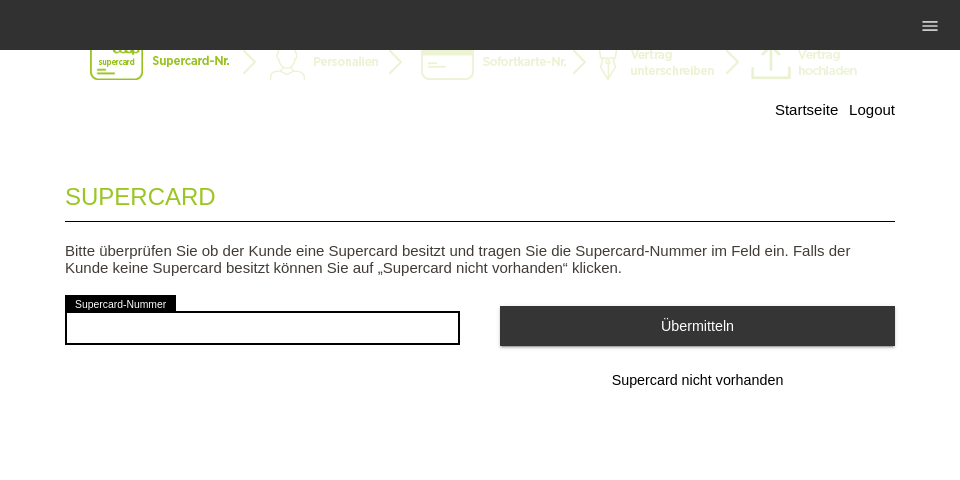click on "Supercard nicht vorhanden" at bounding box center [697, 381] 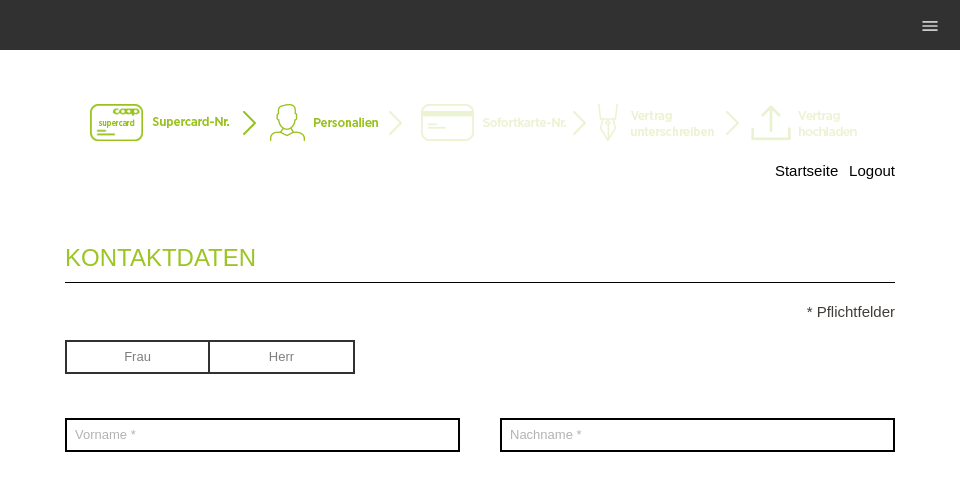scroll, scrollTop: 0, scrollLeft: 0, axis: both 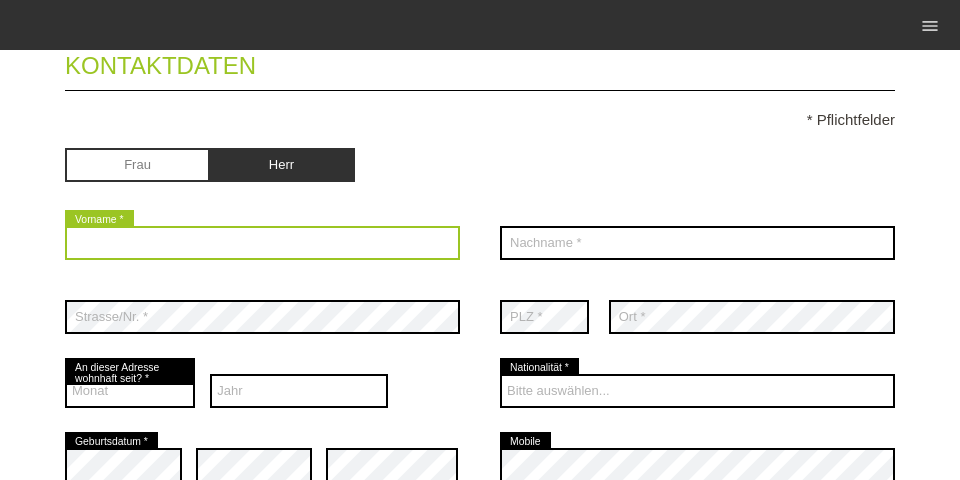 click at bounding box center [262, 243] 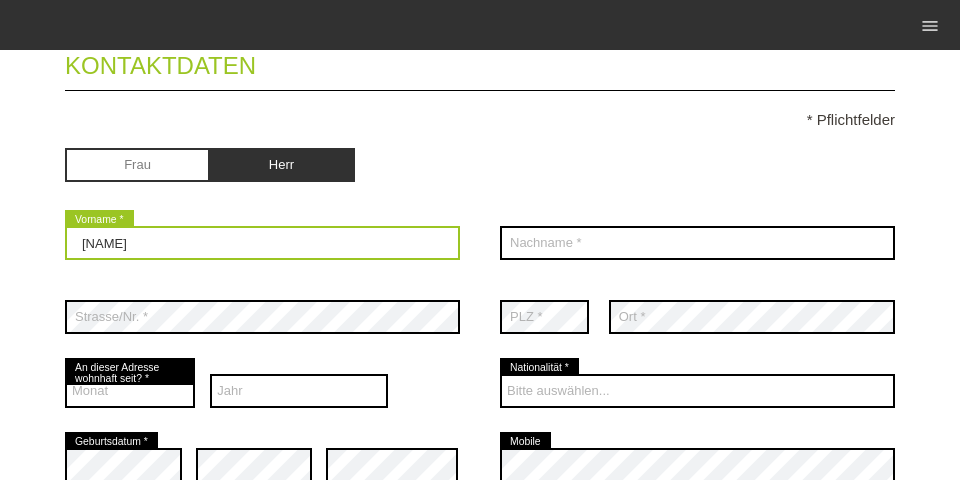 type on "Zeller" 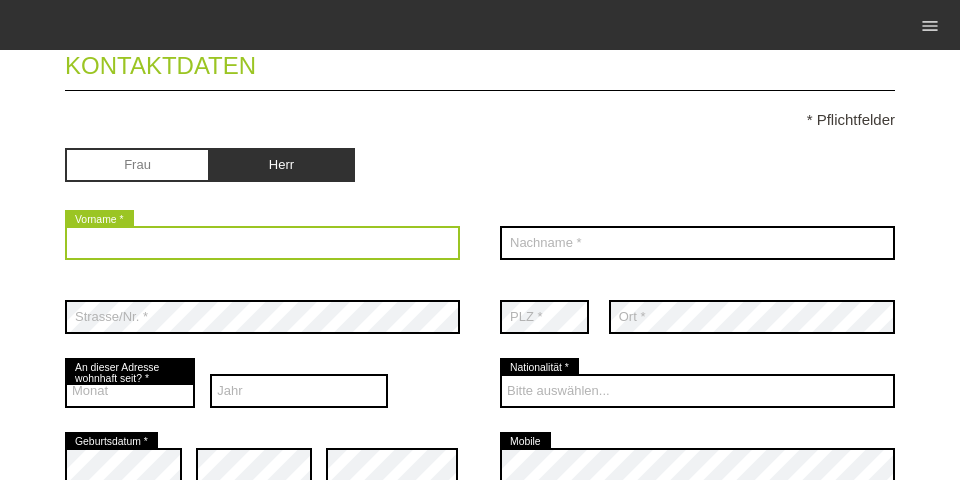click at bounding box center (262, 243) 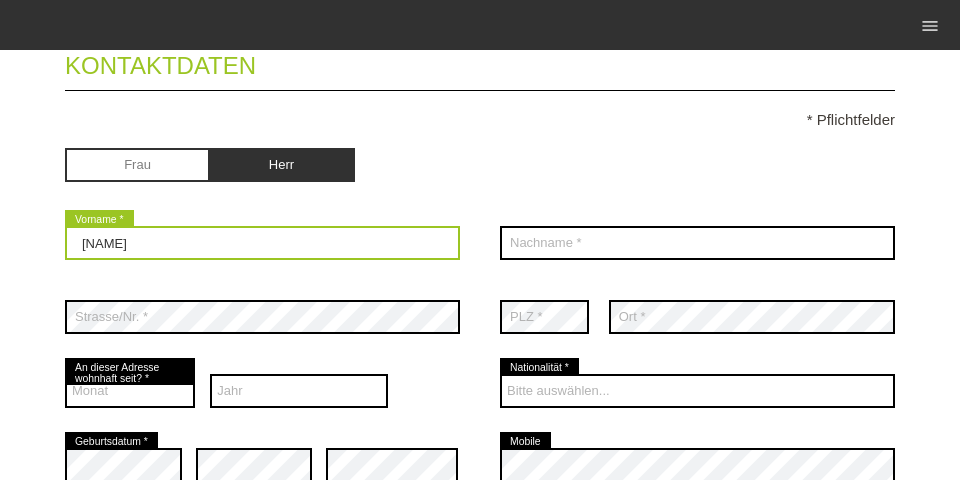 type on "Destan" 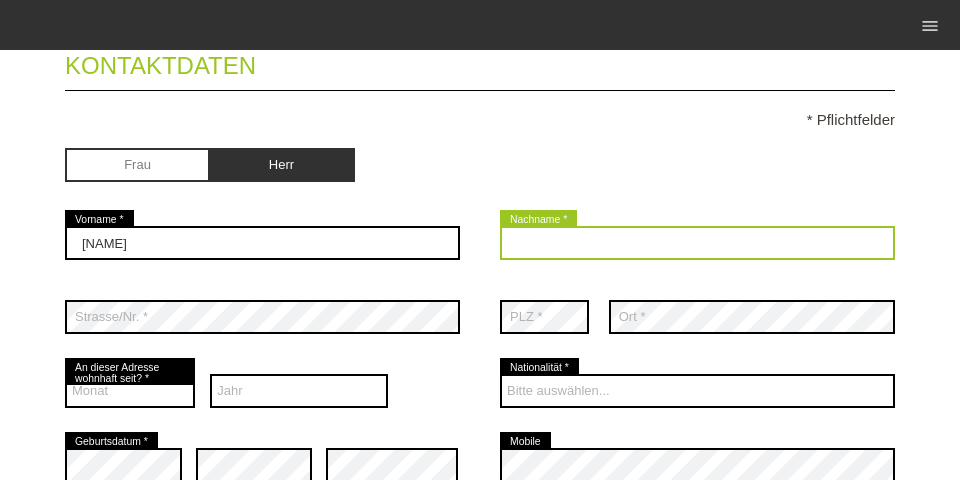 drag, startPoint x: 671, startPoint y: 241, endPoint x: 681, endPoint y: 249, distance: 12.806249 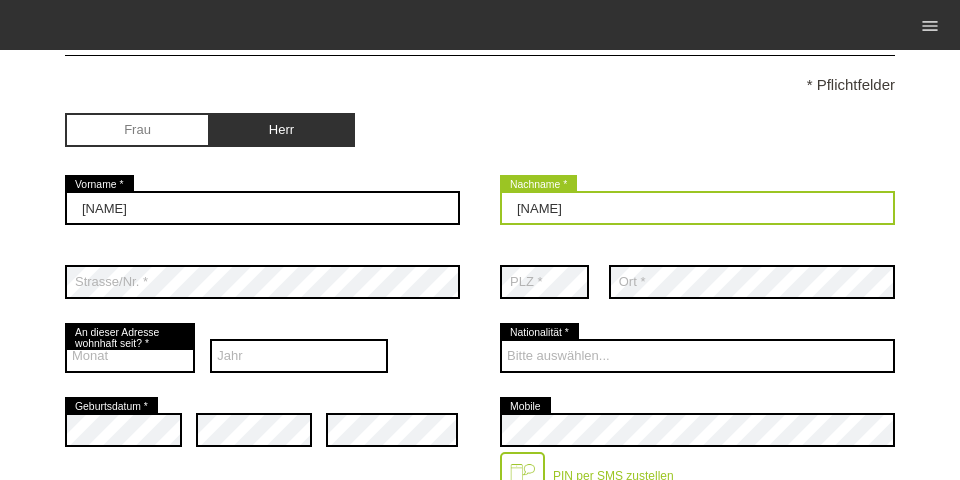 scroll, scrollTop: 256, scrollLeft: 0, axis: vertical 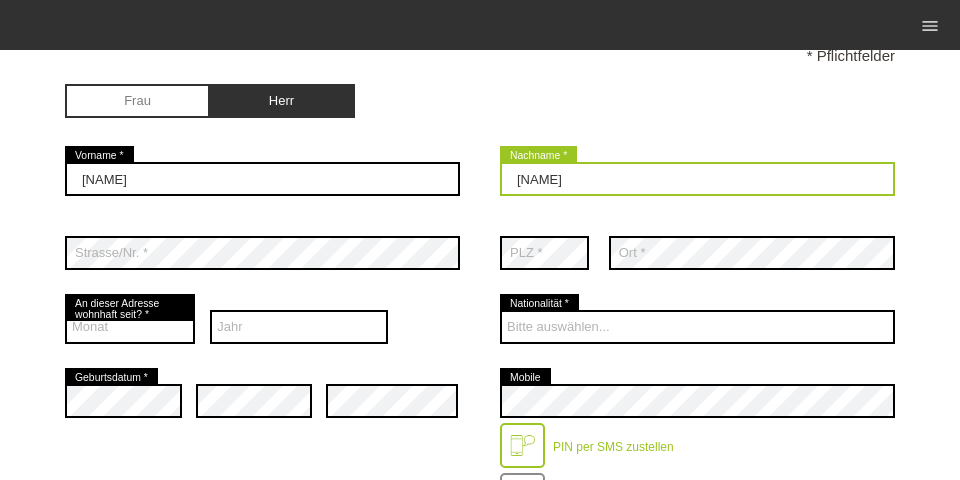 type on "Zeller" 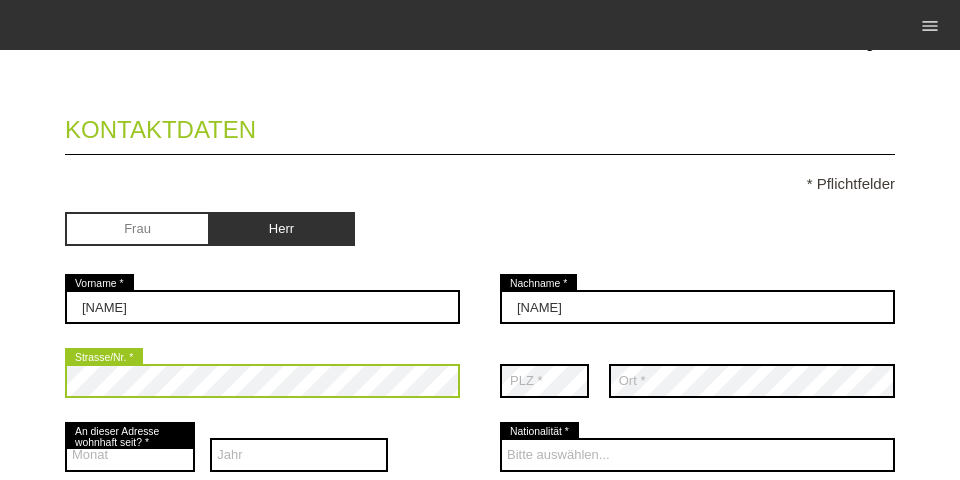 scroll, scrollTop: 356, scrollLeft: 0, axis: vertical 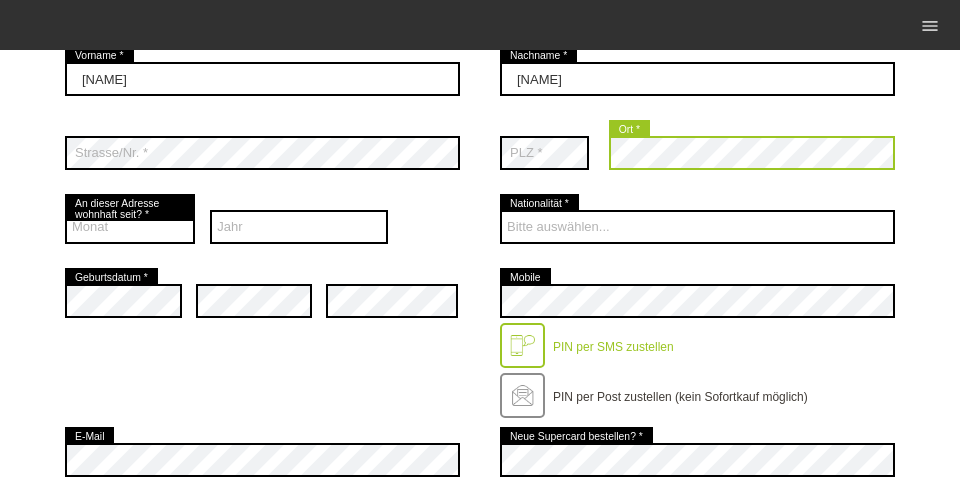 click on "Kontaktdaten
* Pflichtfelder
Frau
Herr
Destan
error
Vorname *
Zeller error" at bounding box center (480, 458) 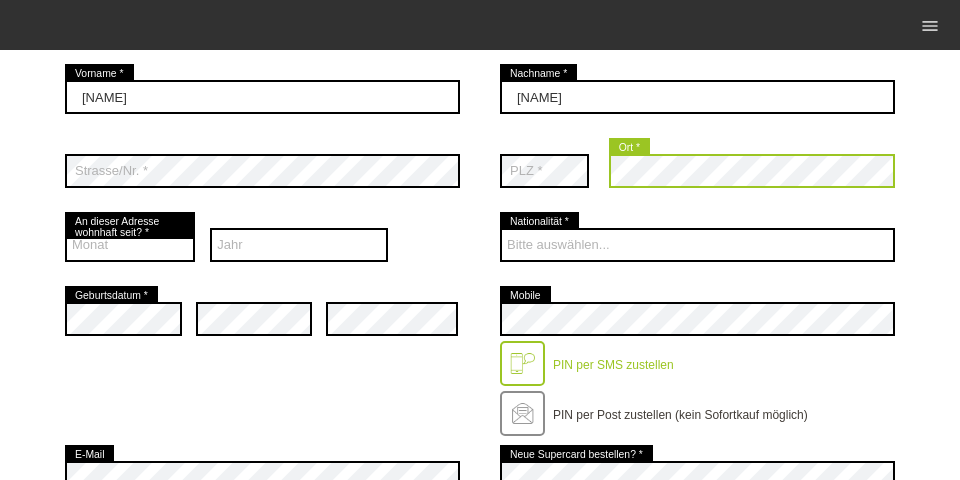 scroll, scrollTop: 358, scrollLeft: 0, axis: vertical 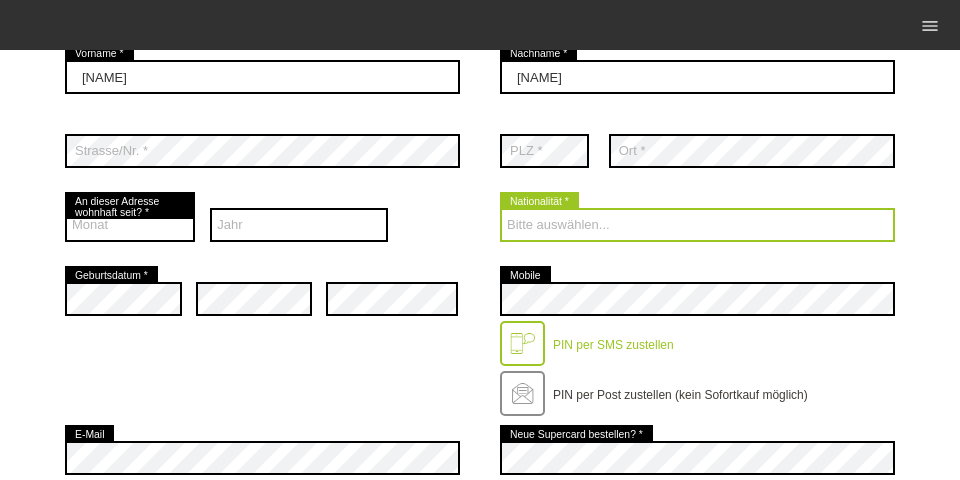click on "Bitte auswählen...
Schweiz
Deutschland
Liechtenstein
Österreich
------------
Afghanistan
Ägypten
Åland
Albanien
Angola" at bounding box center [697, 225] 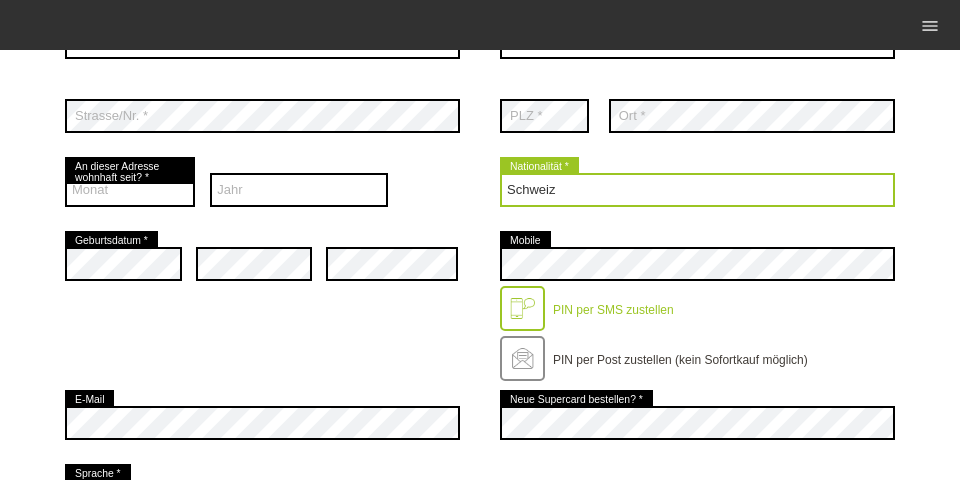 scroll, scrollTop: 422, scrollLeft: 0, axis: vertical 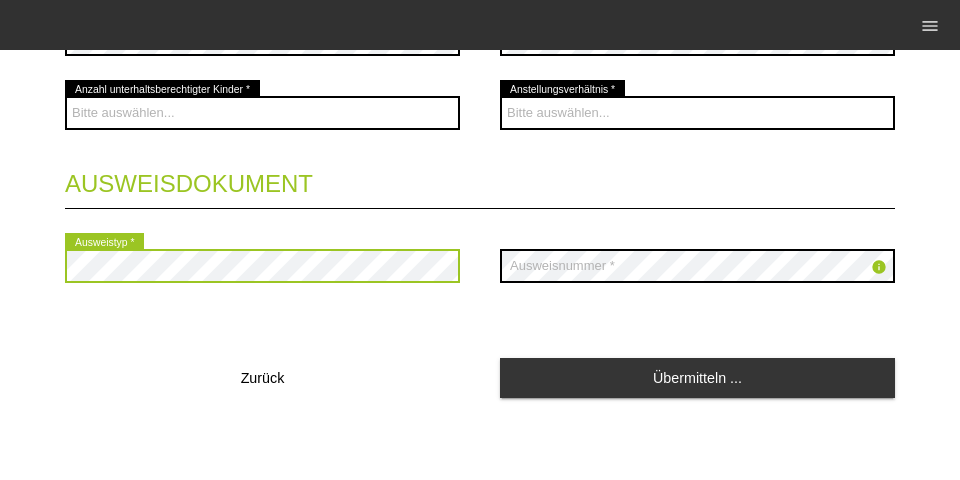 click on "Kontaktdaten
* Pflichtfelder
Frau
Herr
Destan
error
Vorname *
Zeller error" at bounding box center (480, -190) 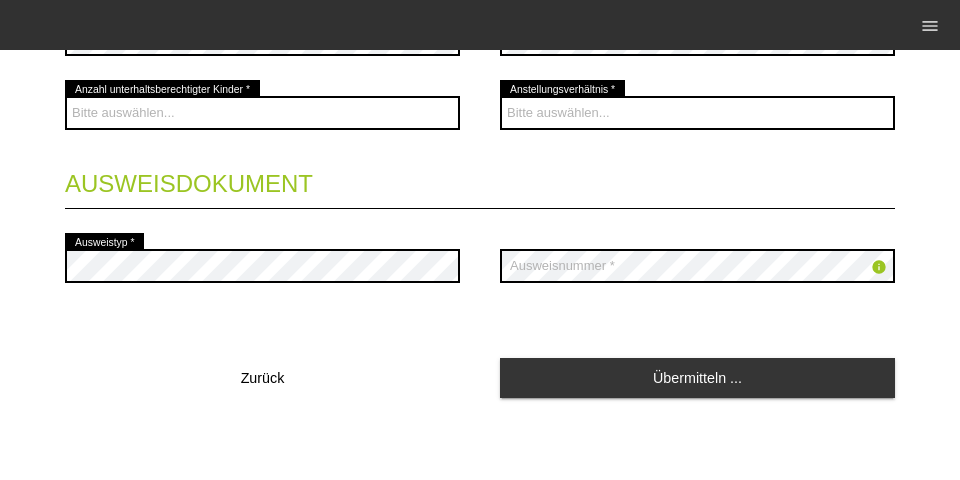 click on "info
error
Ausweisnummer *" at bounding box center [697, 266] 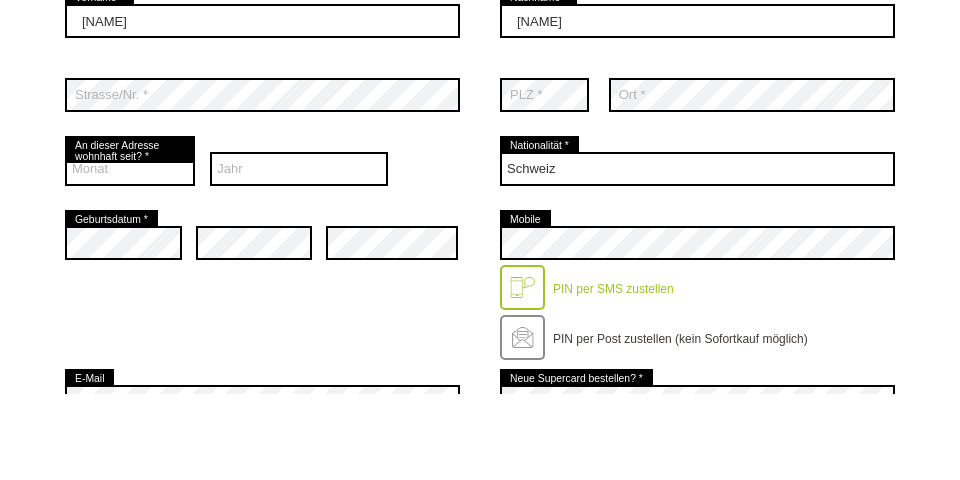 scroll, scrollTop: 301, scrollLeft: 0, axis: vertical 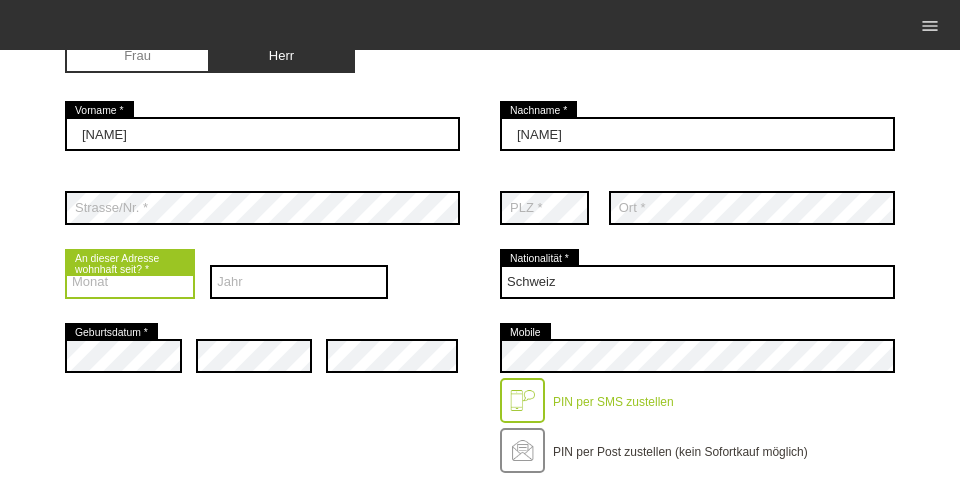 click on "Kontaktdaten
* Pflichtfelder
Frau
Herr
Destan
error
Vorname *
Zeller error" at bounding box center [480, 513] 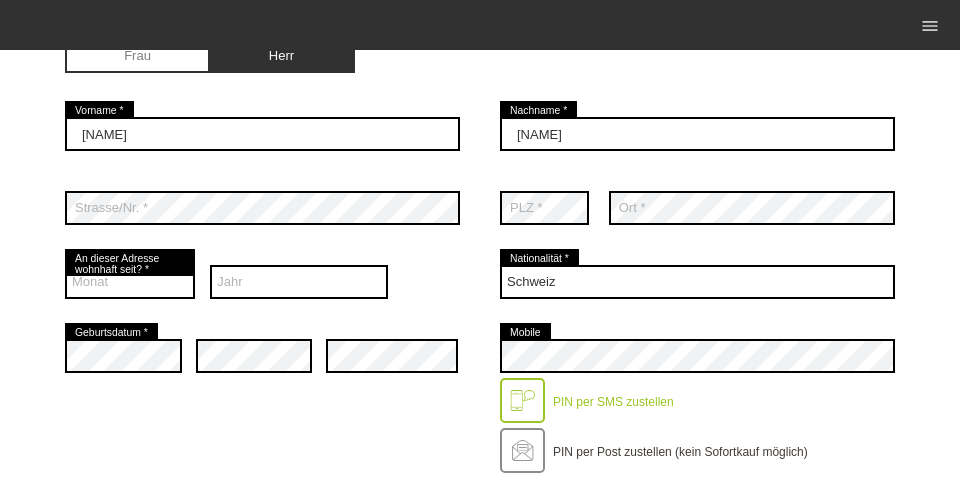 click on "Monat
01
02
03
04
05
06
07
08 09 10 11 12 error" at bounding box center (130, 282) 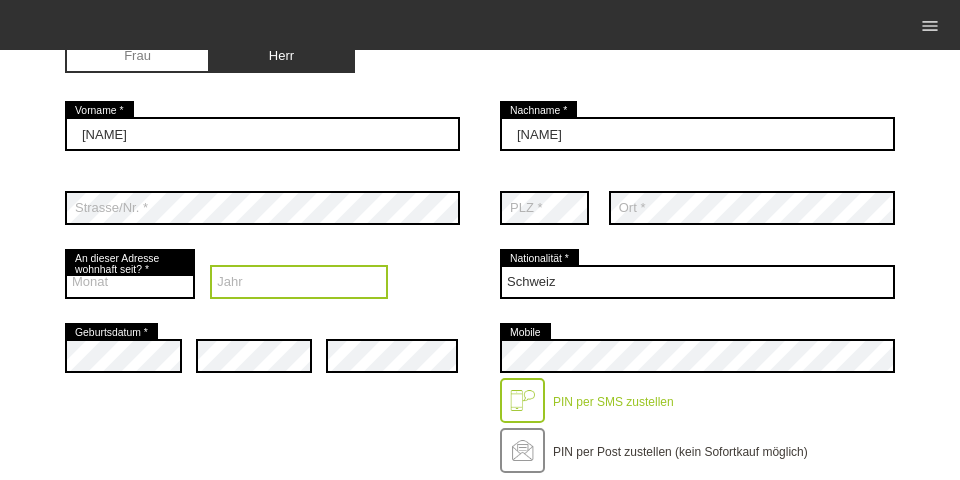 click on "Jahr
2025
2024
2023
2022
2021
2020
2019
2018
2017 2016" at bounding box center [299, 282] 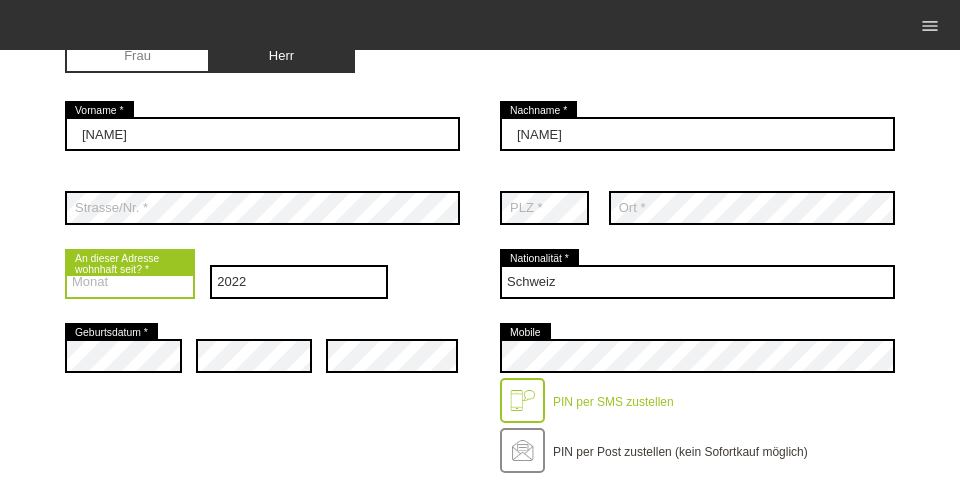 click on "Monat
01
02
03
04
05
06
07
08
09 10 11 12" at bounding box center [130, 282] 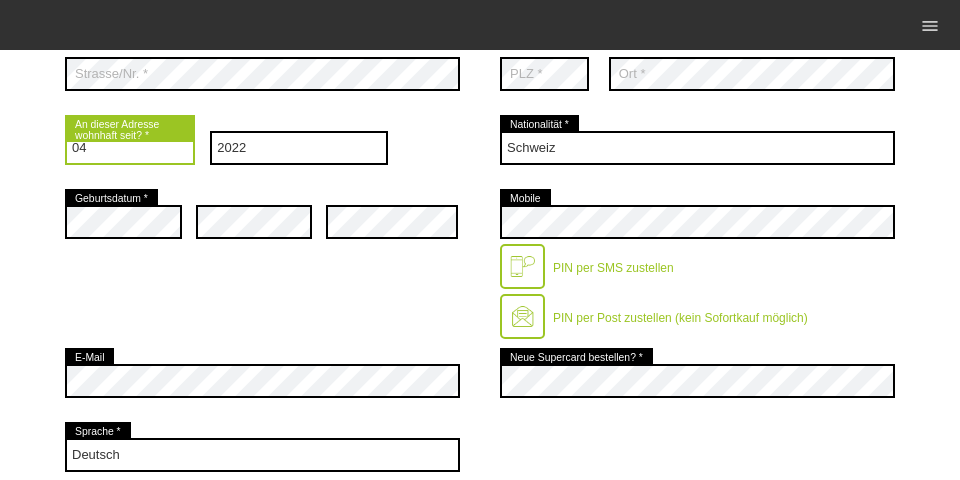 scroll, scrollTop: 465, scrollLeft: 0, axis: vertical 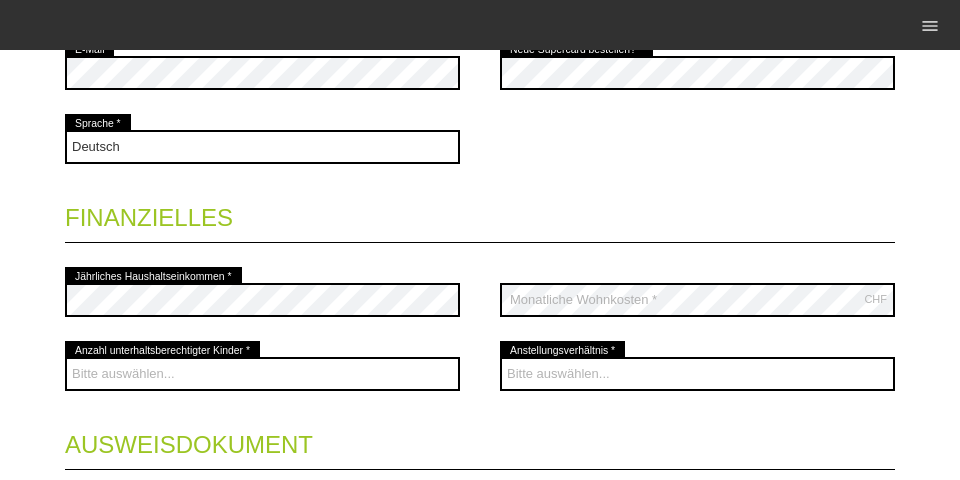 click on "Startseite     Logout
Kontaktdaten
* Pflichtfelder
Frau
Herr
Destan error 01" at bounding box center [480, 24] 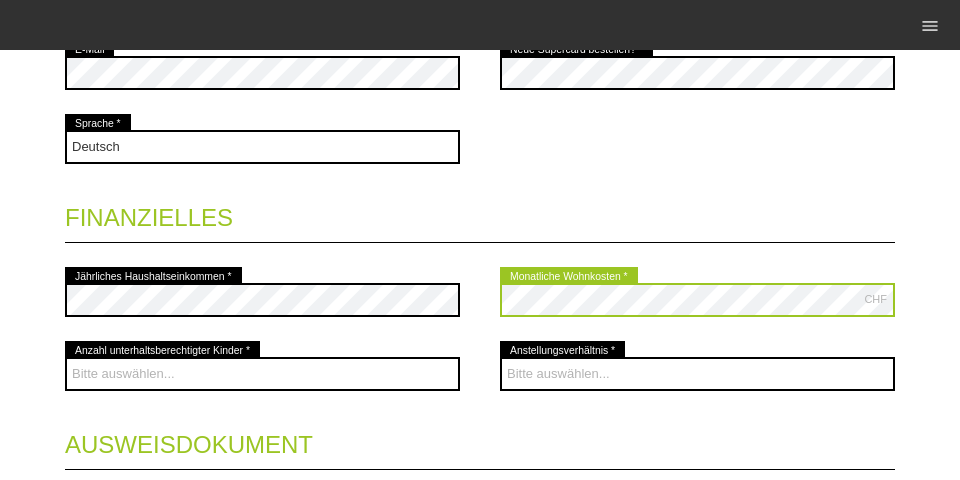 click on "Kontaktdaten
* Pflichtfelder
Frau
Herr
Destan
error
Vorname *
Zeller error" at bounding box center [480, 71] 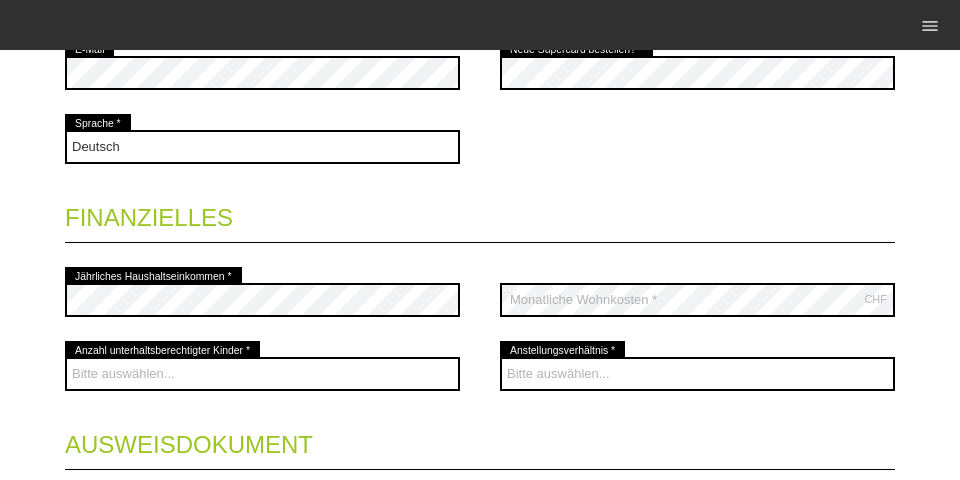 click on "error
Jährliches Haushaltseinkommen *" at bounding box center [262, 300] 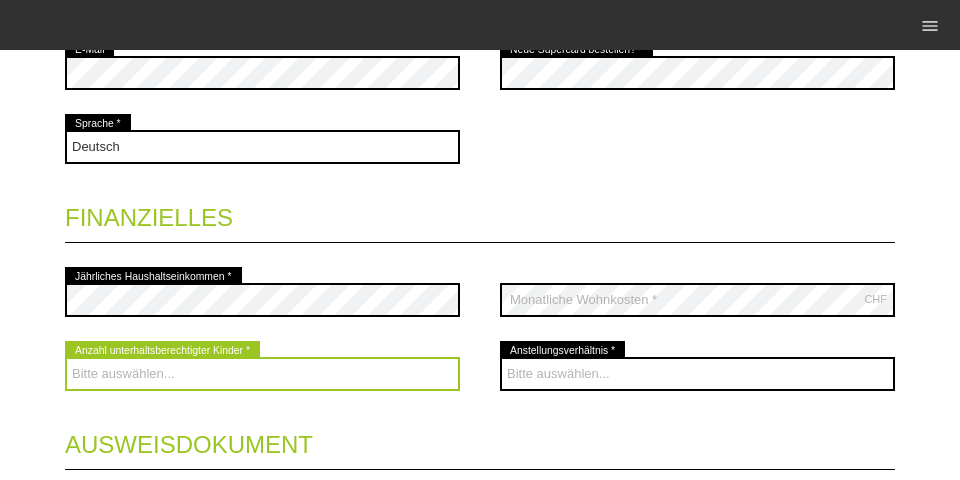 click on "Bitte auswählen...
0
1
2
3
4
5
6
7
8
9" at bounding box center [262, 374] 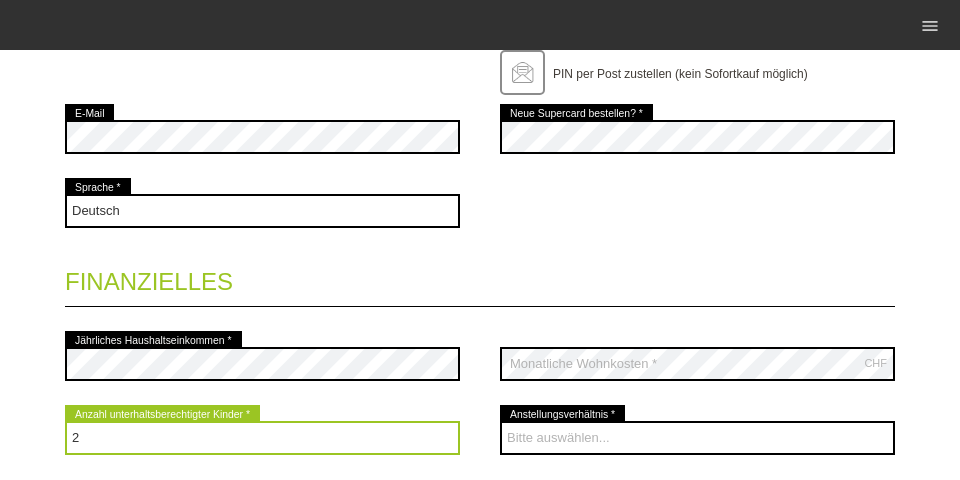 scroll, scrollTop: 953, scrollLeft: 0, axis: vertical 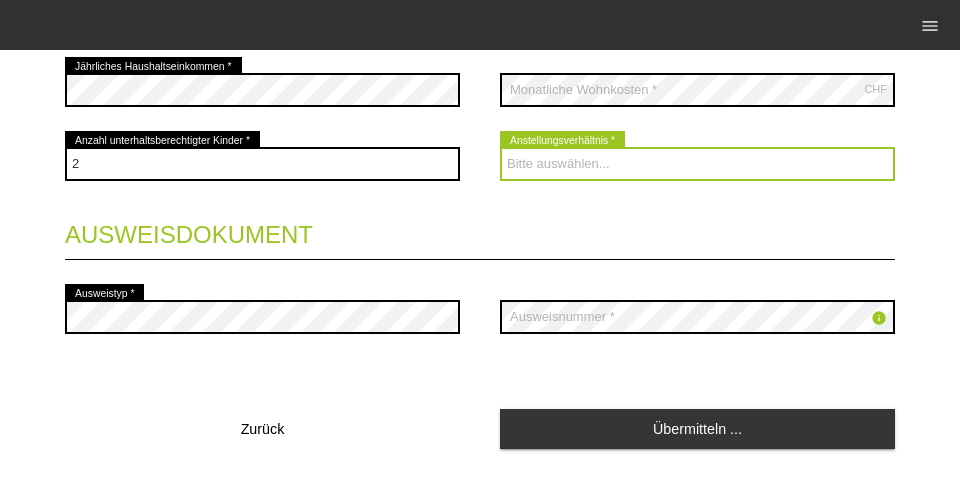 click on "Bitte auswählen...
Unbefristet
Befristet
Lehrling/Student
Pensioniert
Nicht arbeitstätig
Hausfrau/-mann
Selbständig" at bounding box center (697, 164) 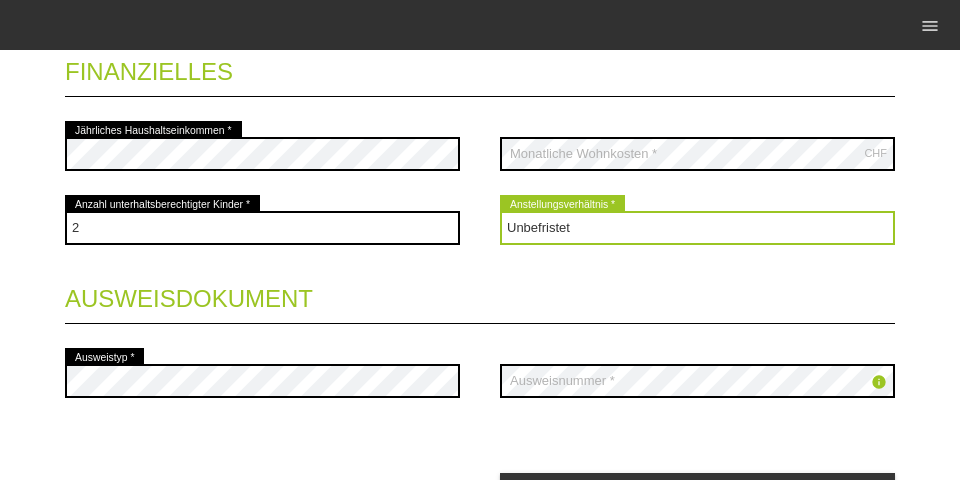scroll, scrollTop: 1008, scrollLeft: 0, axis: vertical 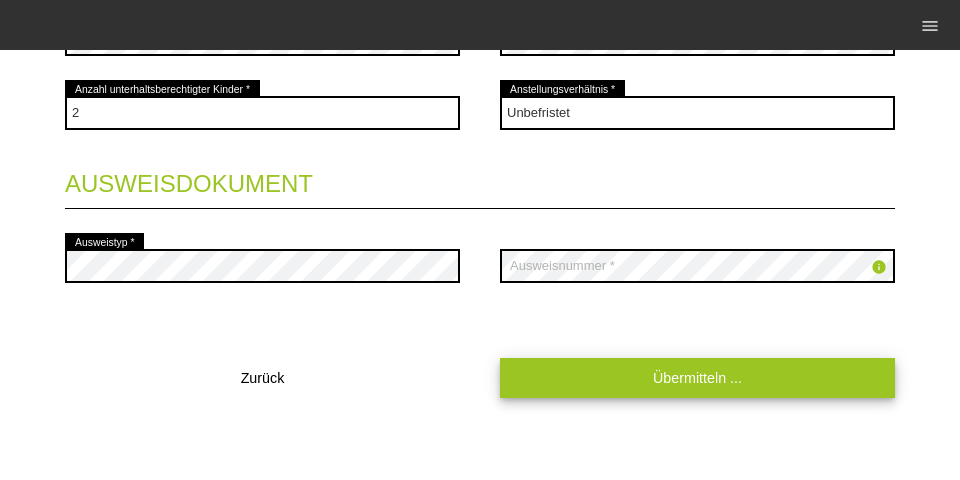 click on "Übermitteln ..." at bounding box center (697, 377) 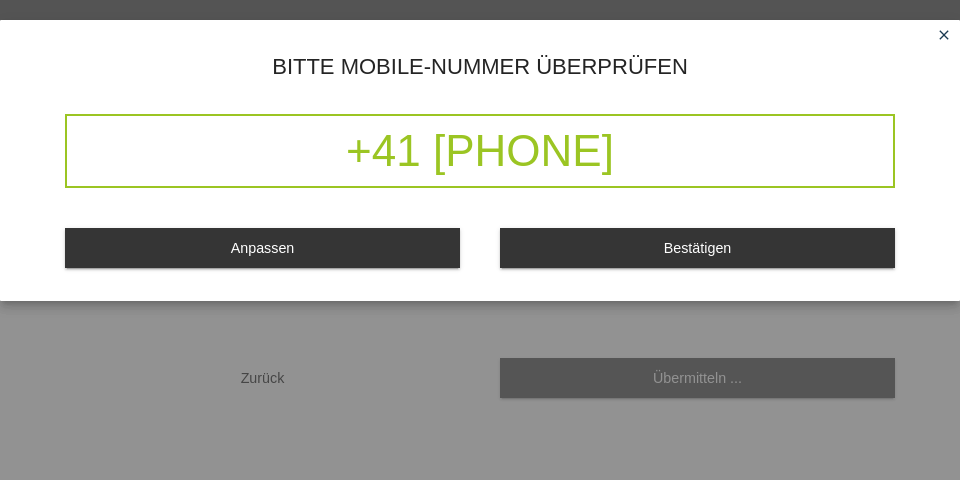 click on "Bestätigen" at bounding box center (697, 247) 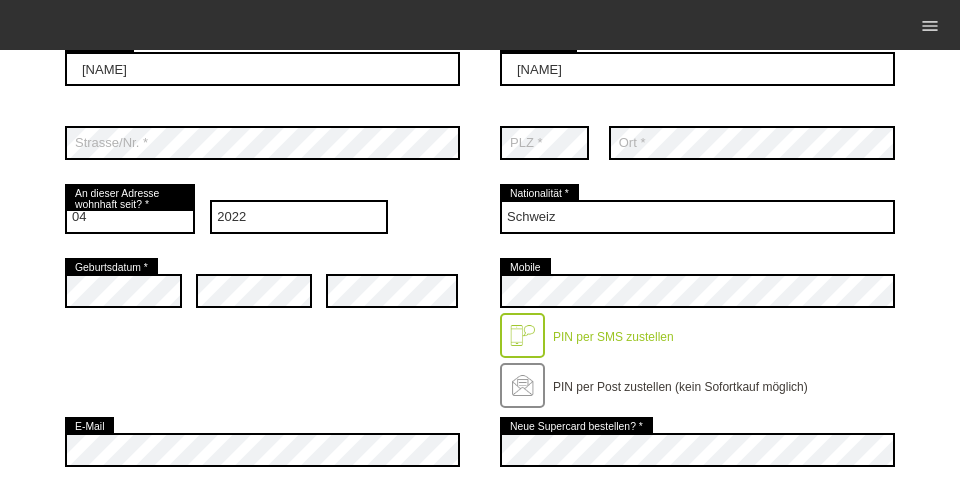 scroll, scrollTop: 0, scrollLeft: 0, axis: both 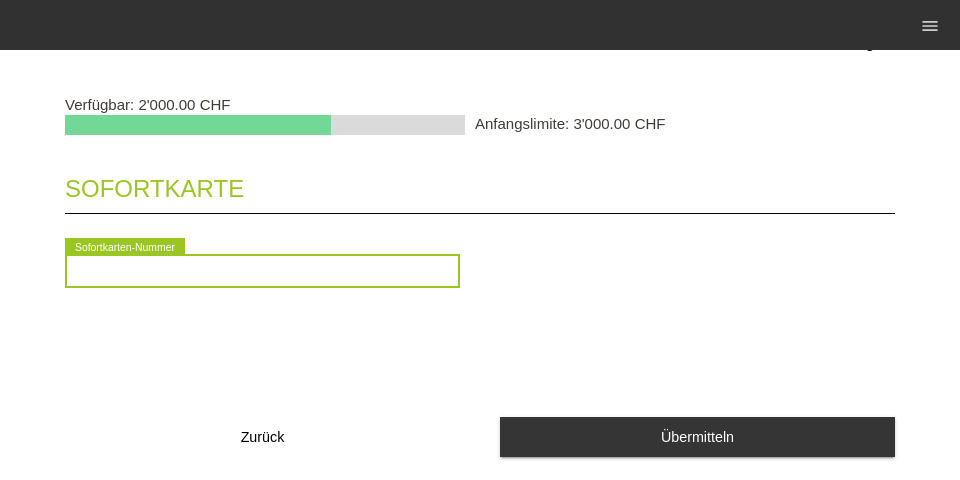 click at bounding box center (262, 271) 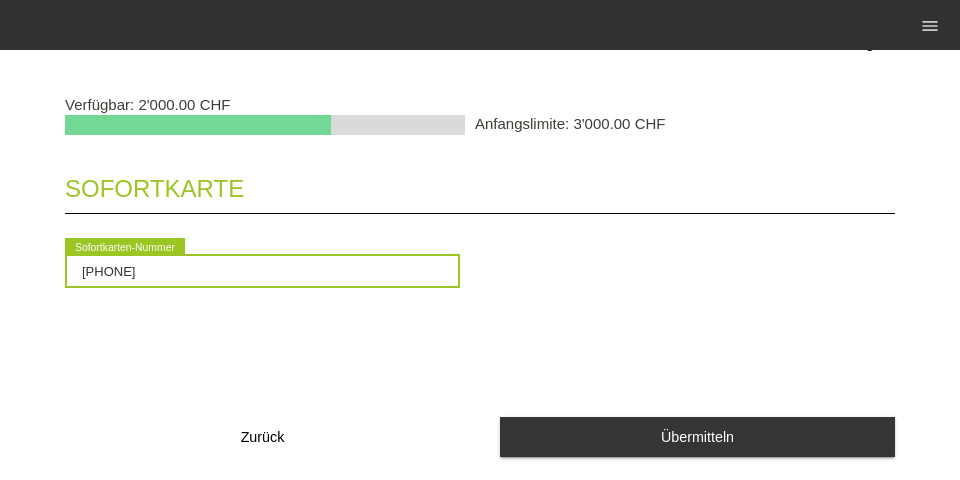 type on "2090987980028" 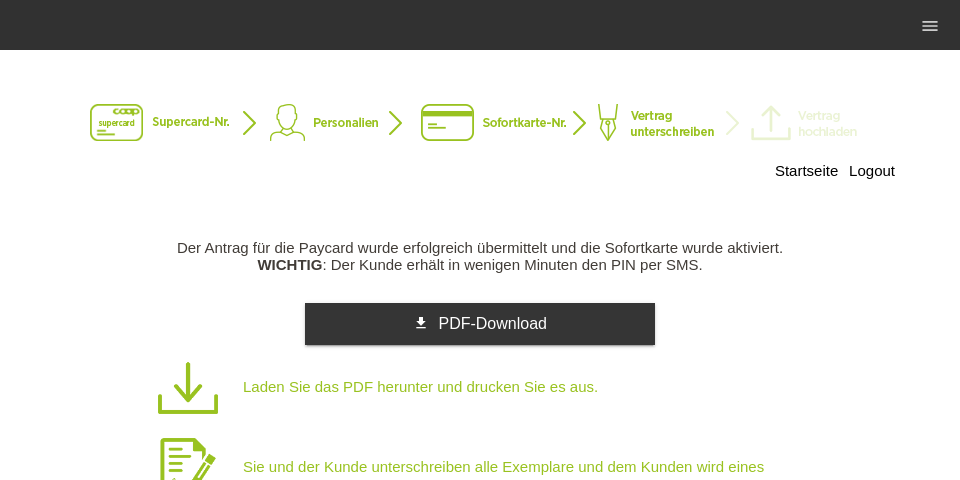 scroll, scrollTop: 0, scrollLeft: 0, axis: both 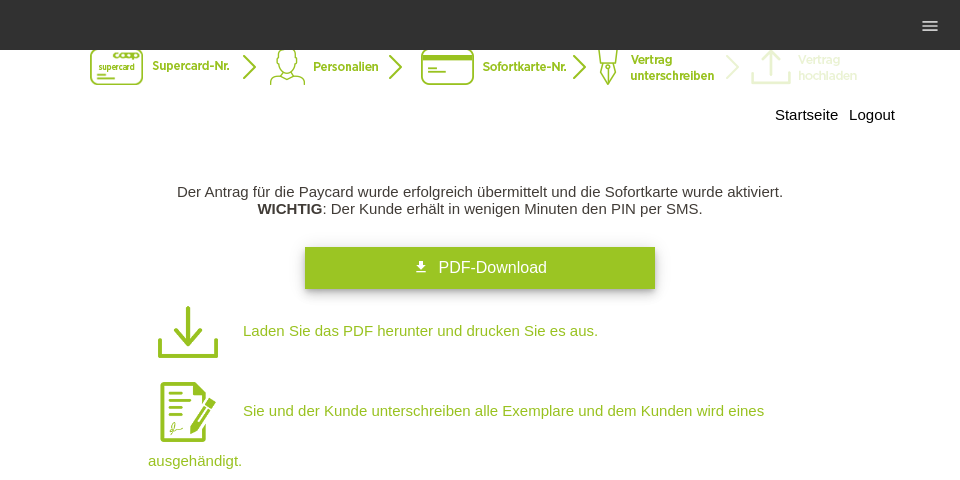 click on "get_app" at bounding box center (421, 267) 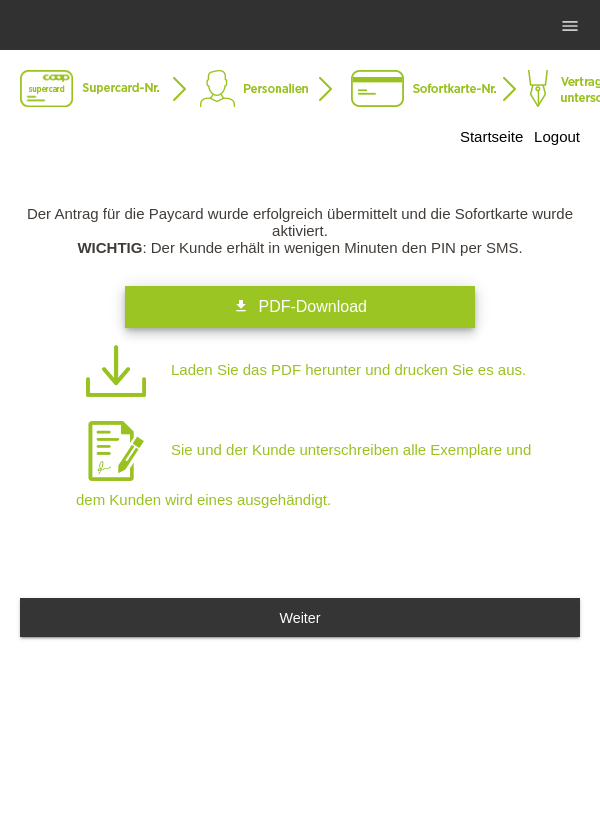 scroll, scrollTop: 0, scrollLeft: 0, axis: both 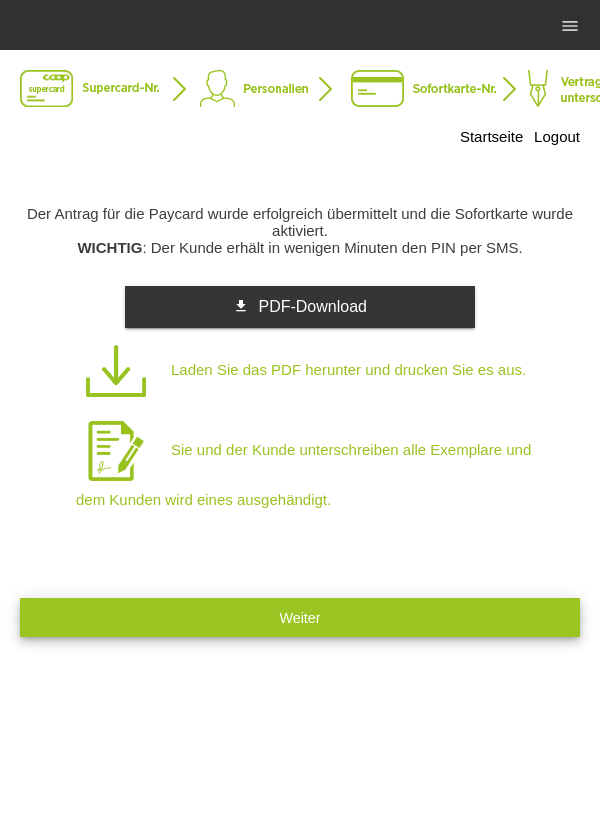 click on "Weiter" at bounding box center (300, 617) 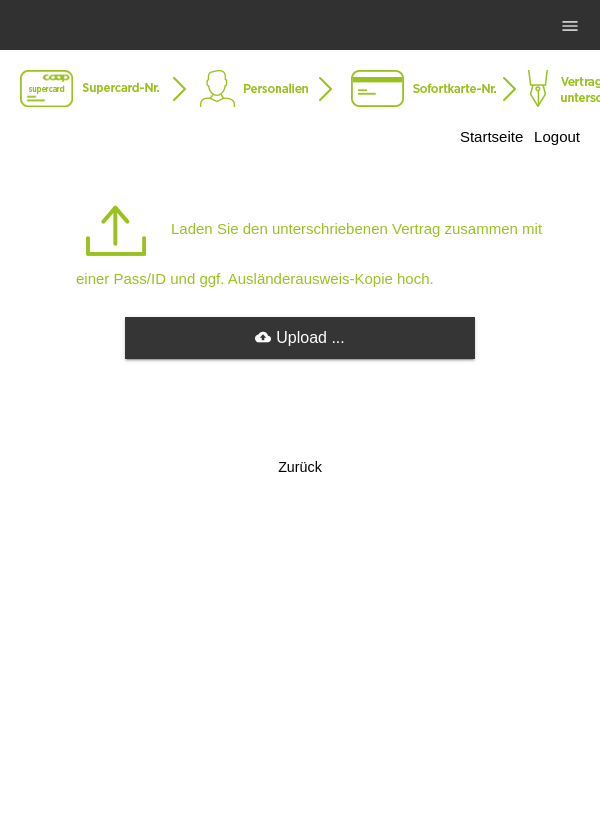 scroll, scrollTop: 0, scrollLeft: 0, axis: both 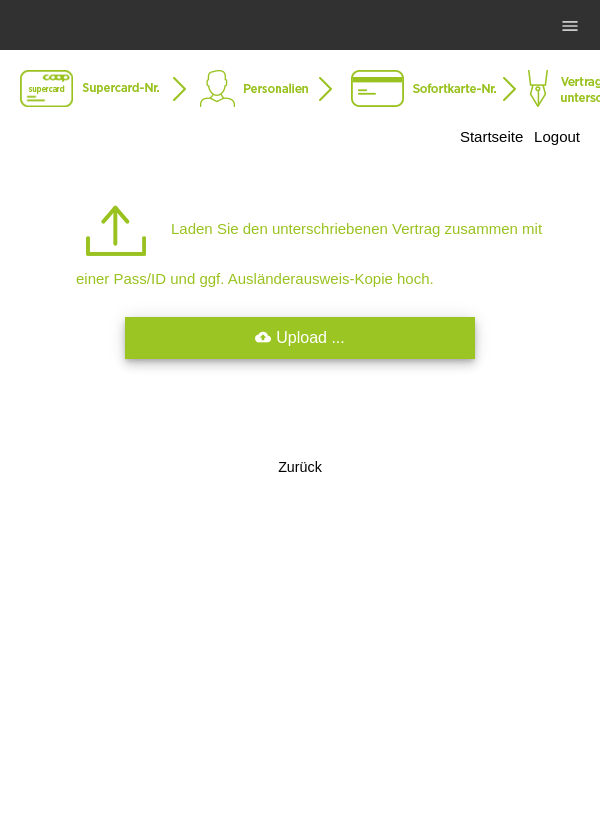 click on "cloud_upload  Upload ..." at bounding box center (300, 338) 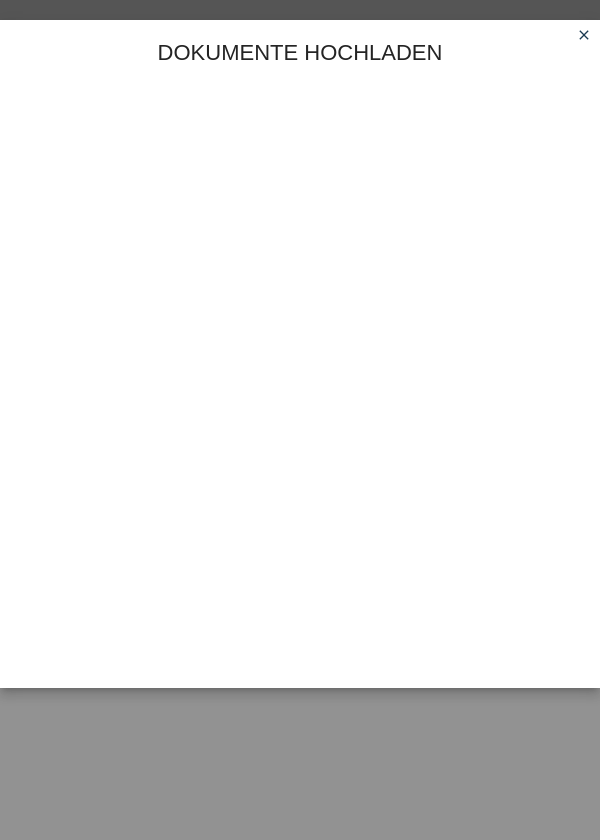click on "Dokumente hochladen
oder
mobile upload
scan me
close" at bounding box center (300, 420) 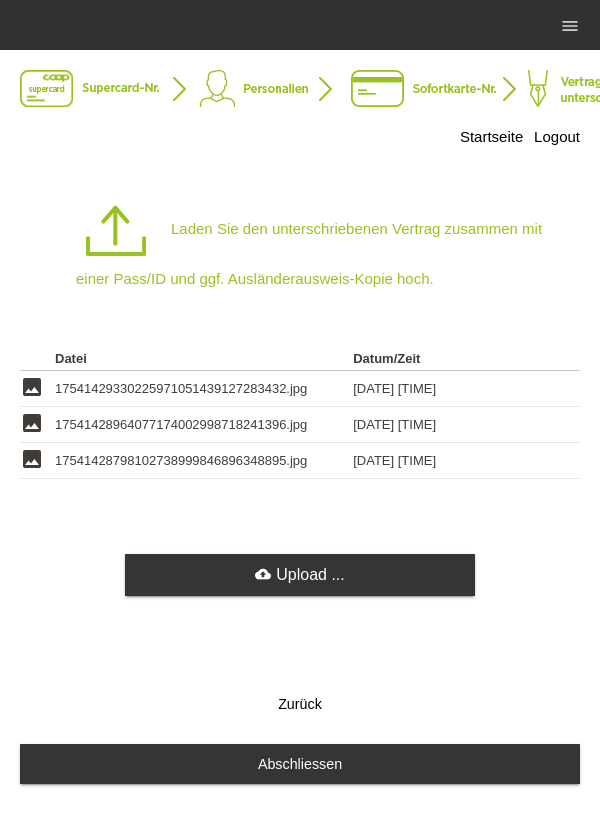 scroll, scrollTop: 0, scrollLeft: 0, axis: both 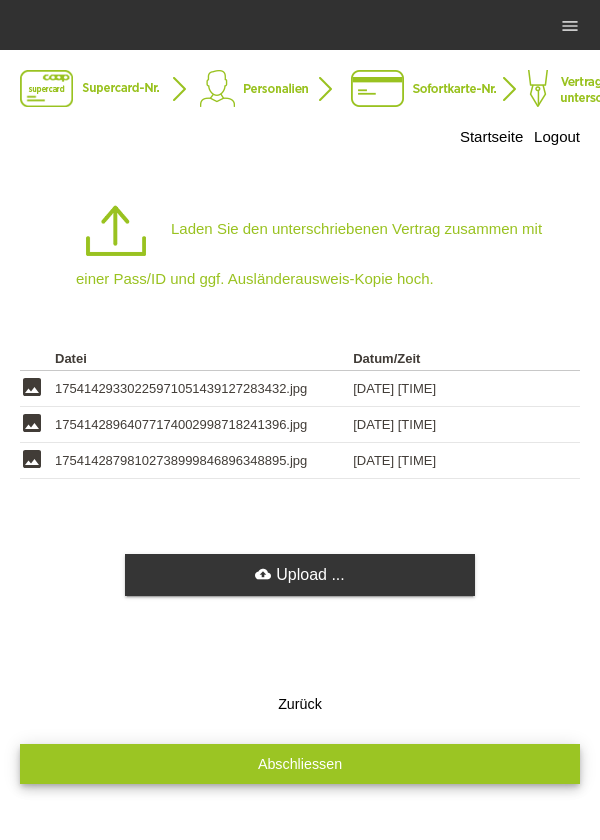 click on "Abschliessen" at bounding box center (300, 763) 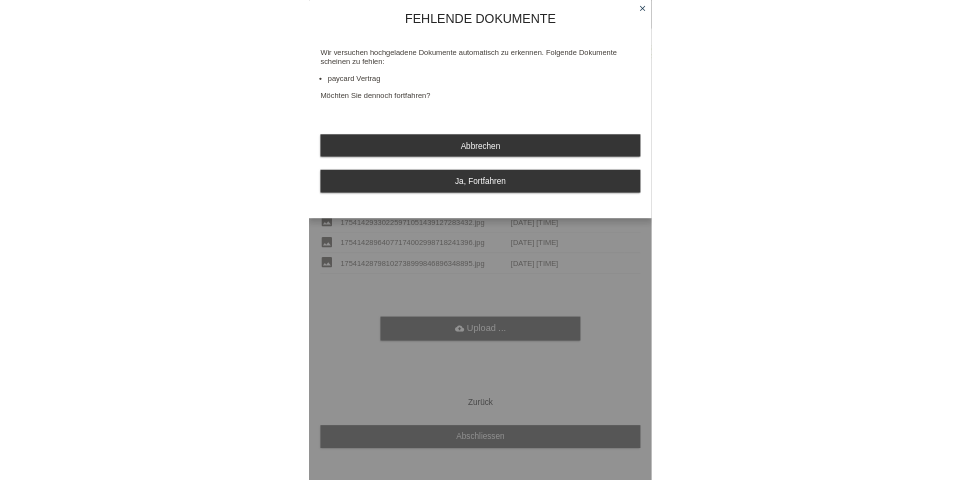 scroll, scrollTop: 0, scrollLeft: 0, axis: both 